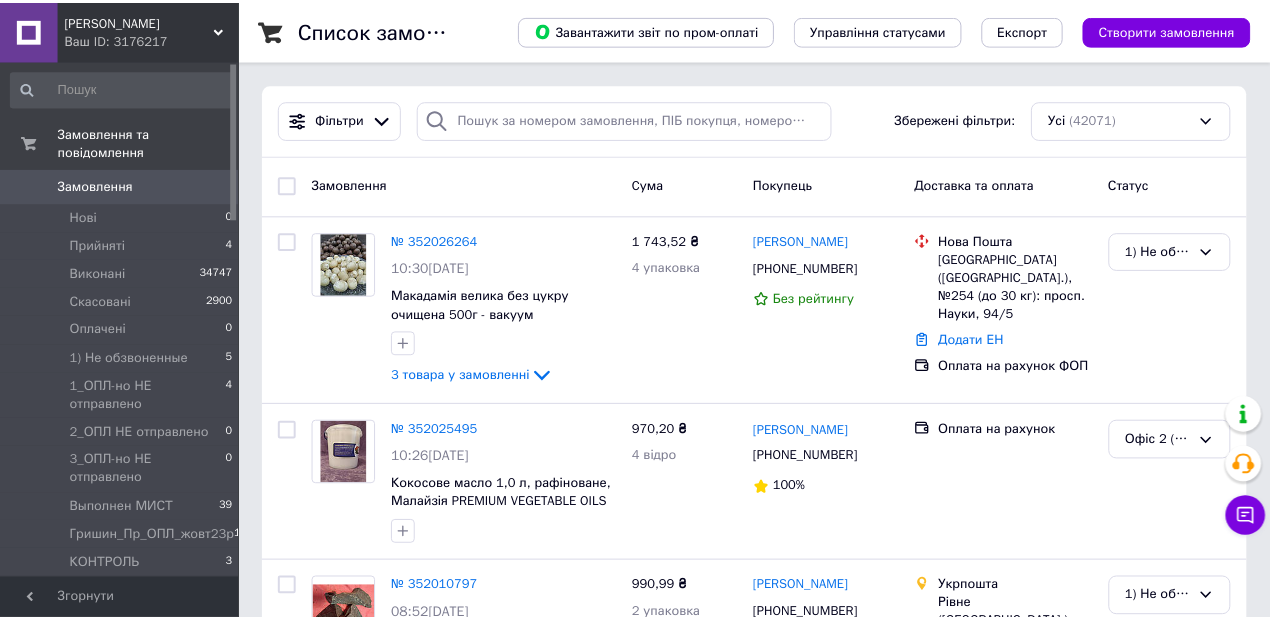 scroll, scrollTop: 0, scrollLeft: 0, axis: both 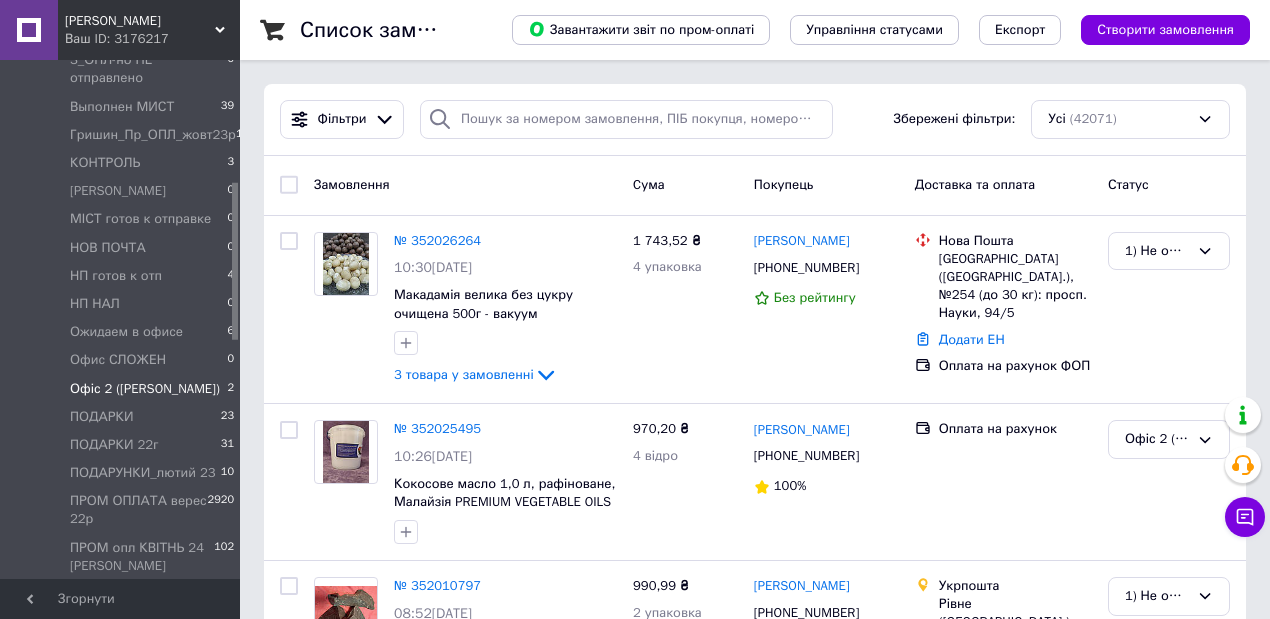 click on "Офіс 2 ([PERSON_NAME])" at bounding box center (145, 389) 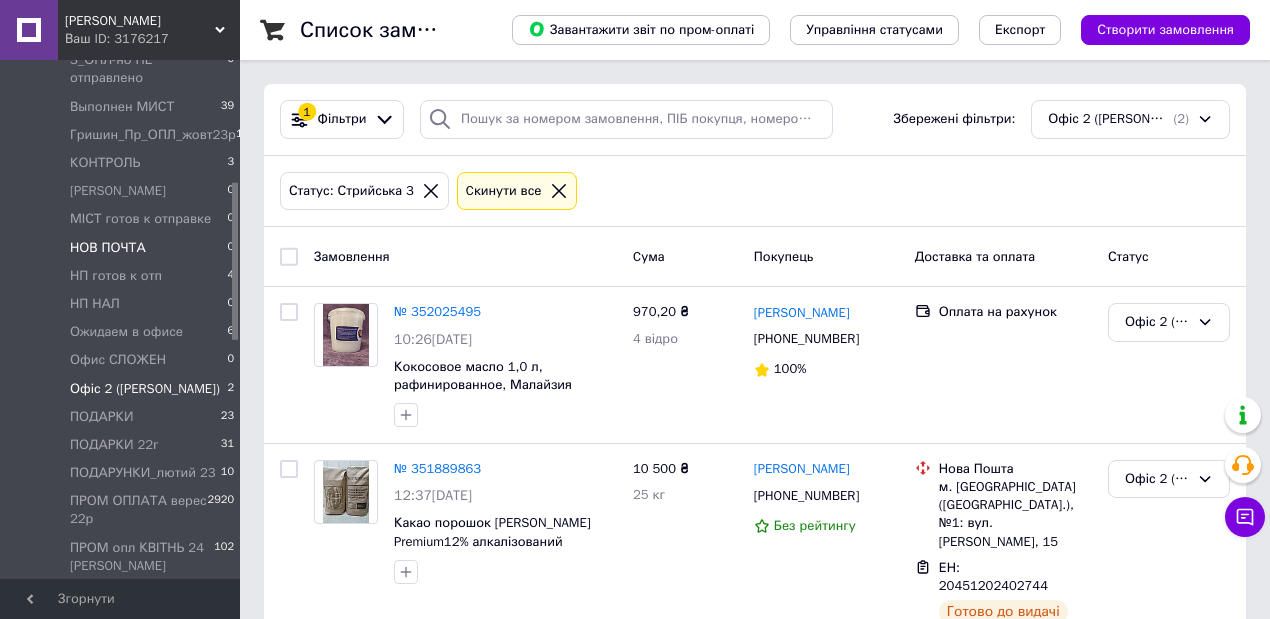 scroll, scrollTop: 200, scrollLeft: 0, axis: vertical 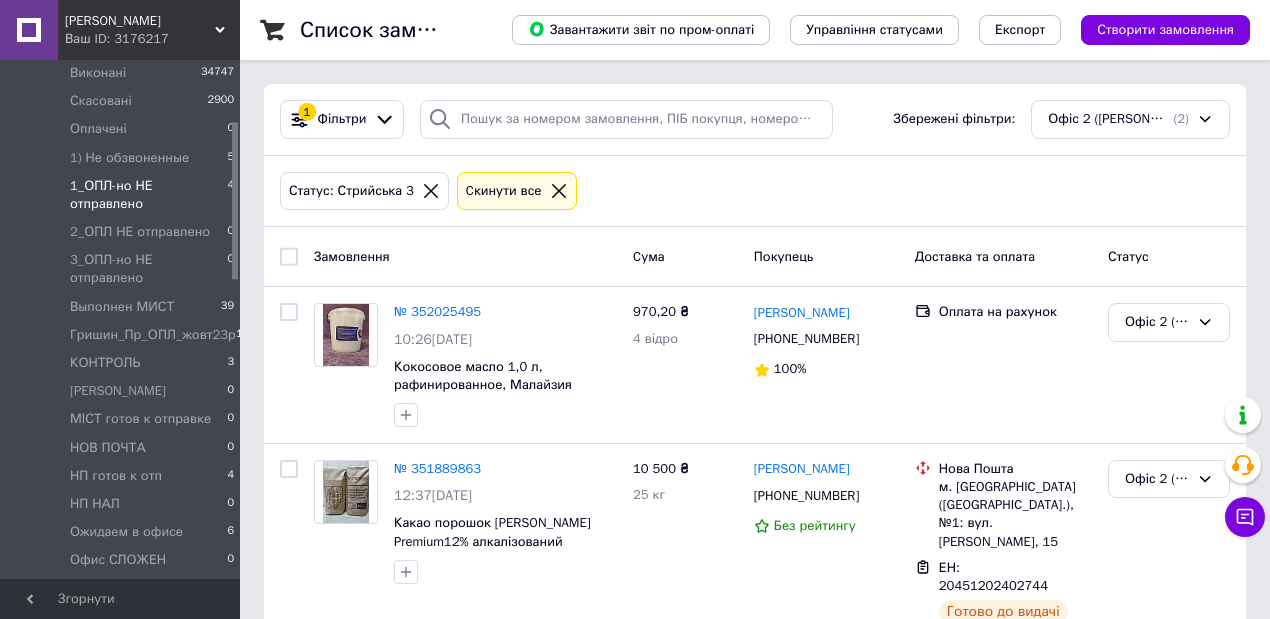click on "1_ОПЛ-но НЕ отправлено" at bounding box center [148, 195] 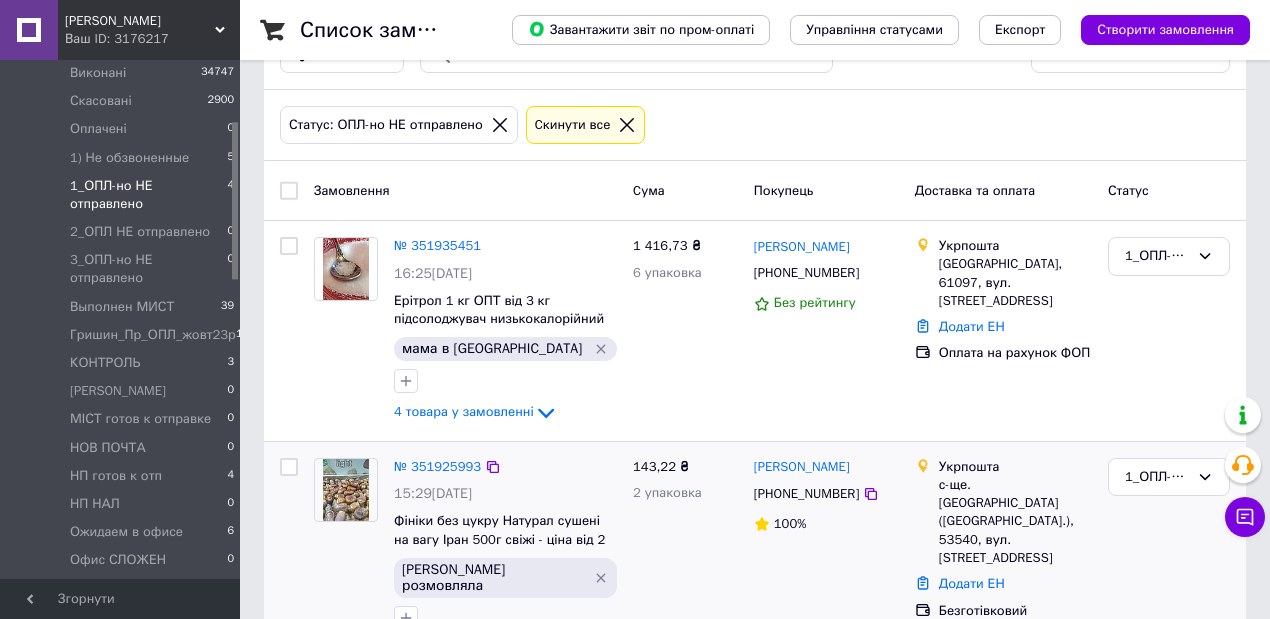 scroll, scrollTop: 133, scrollLeft: 0, axis: vertical 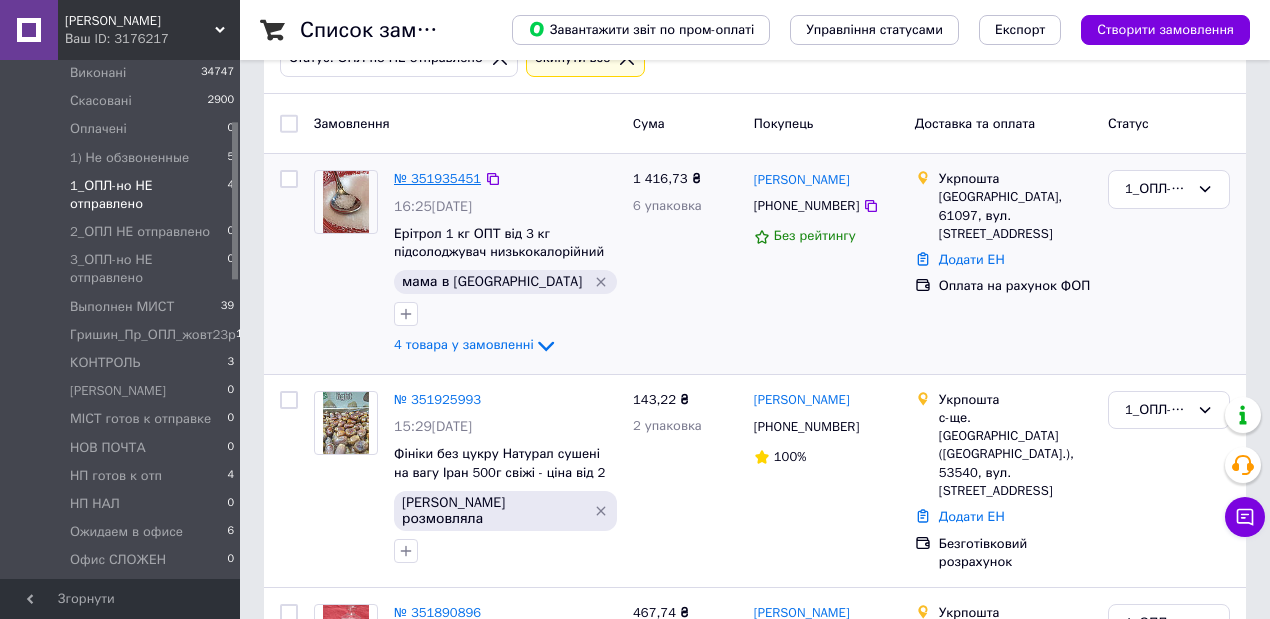 click on "№ 351935451" at bounding box center (437, 178) 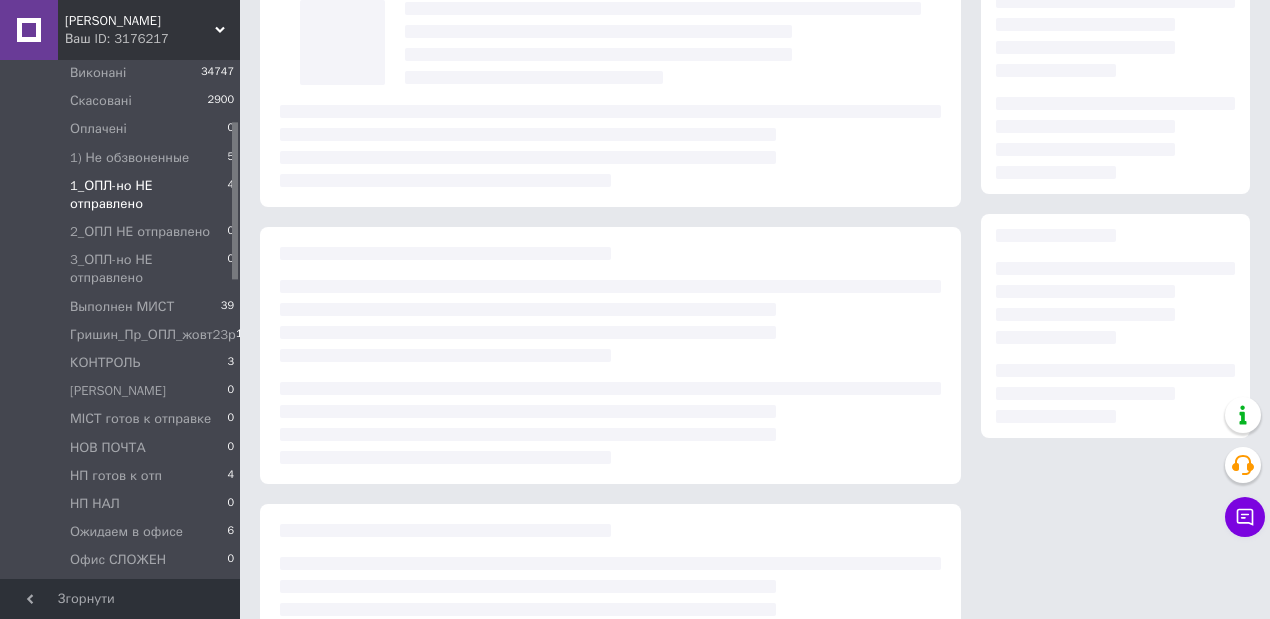 scroll, scrollTop: 0, scrollLeft: 0, axis: both 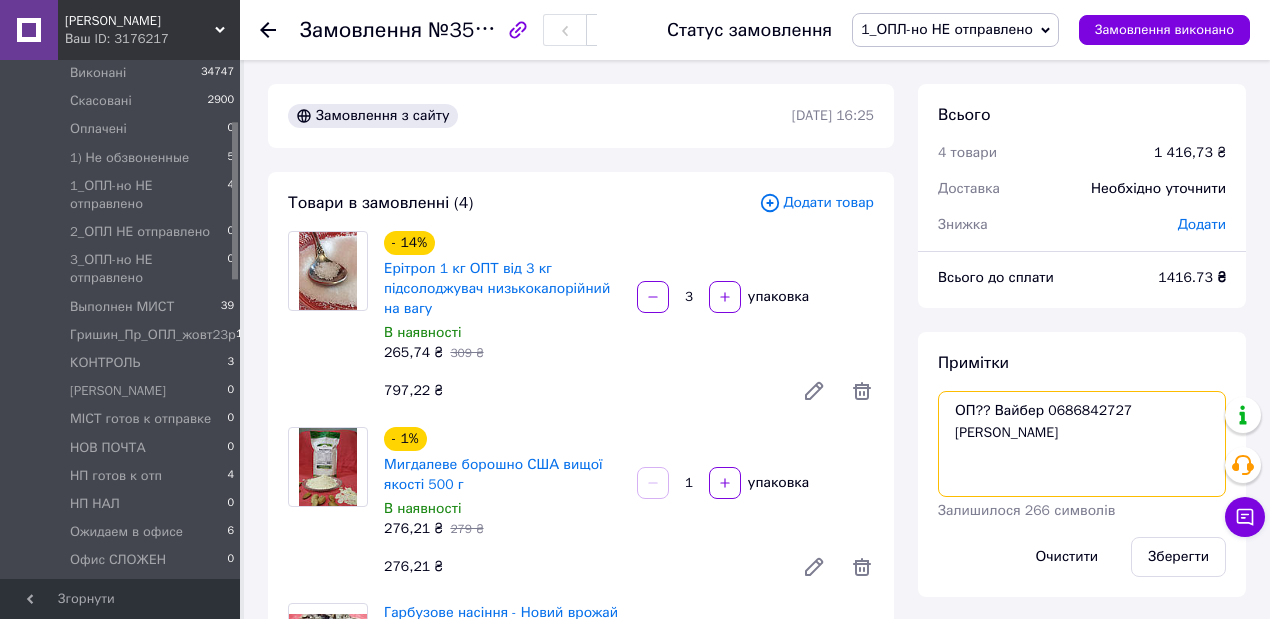 click on "ОП?? Вайбер 0686842727 [PERSON_NAME]" at bounding box center (1082, 444) 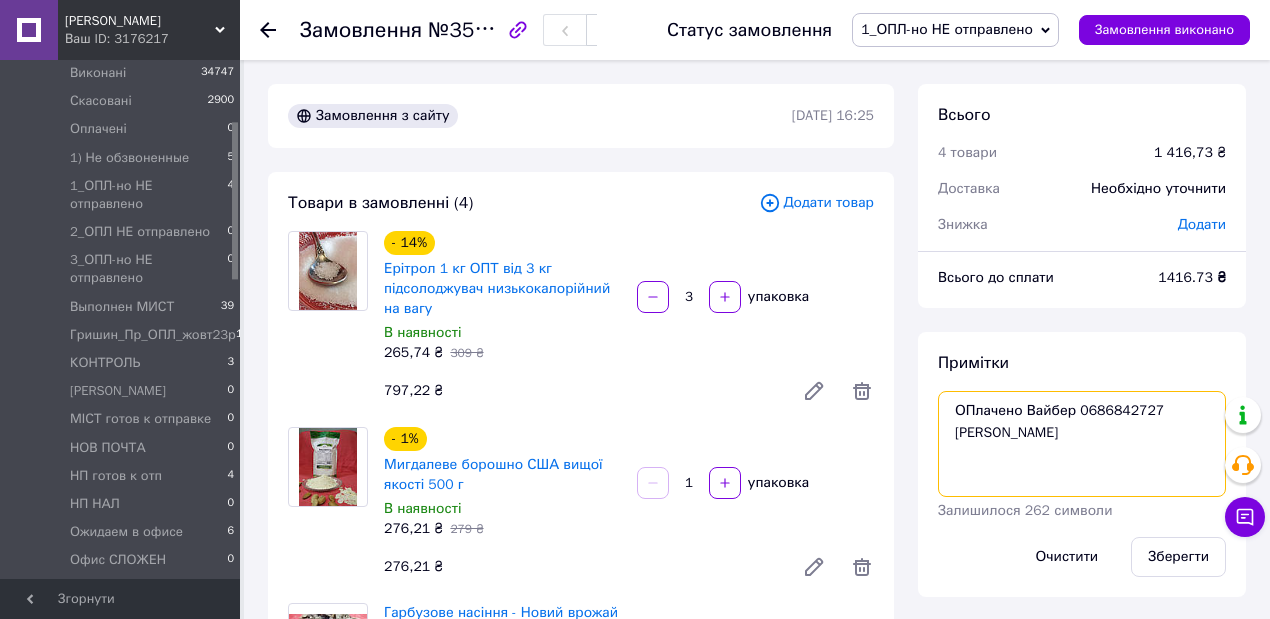 click on "ОПлачено Вайбер 0686842727 [PERSON_NAME]" at bounding box center (1082, 444) 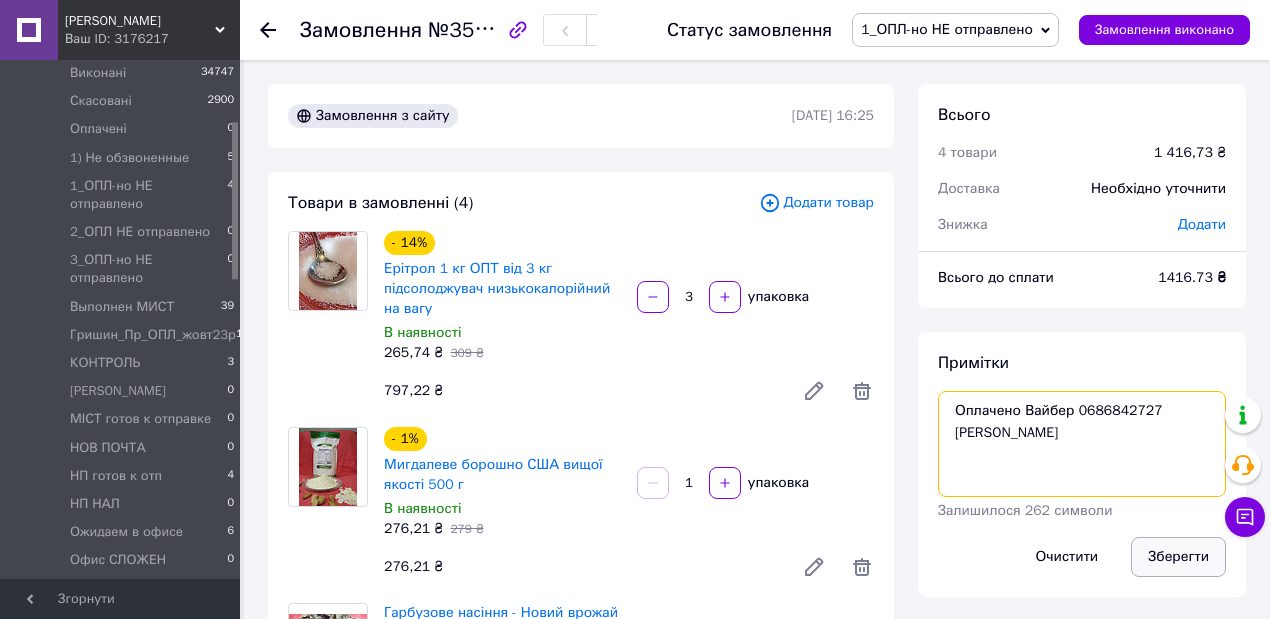 type on "Оплачено Вайбер 0686842727 [PERSON_NAME]" 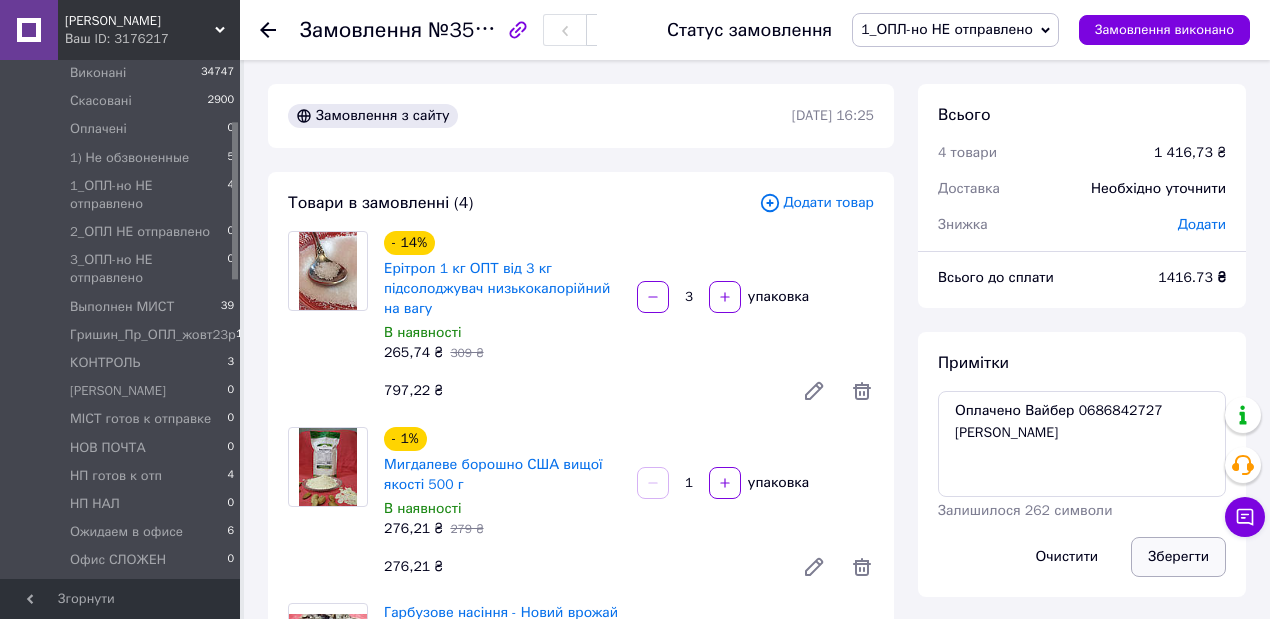 click on "Зберегти" at bounding box center [1178, 557] 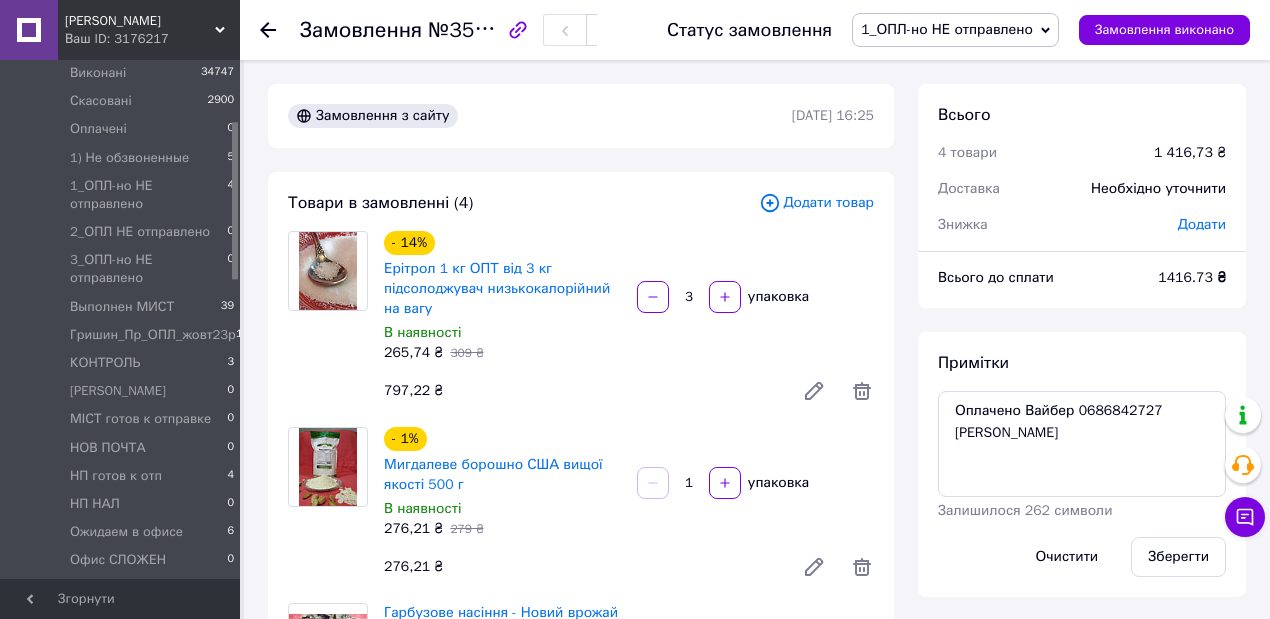 click 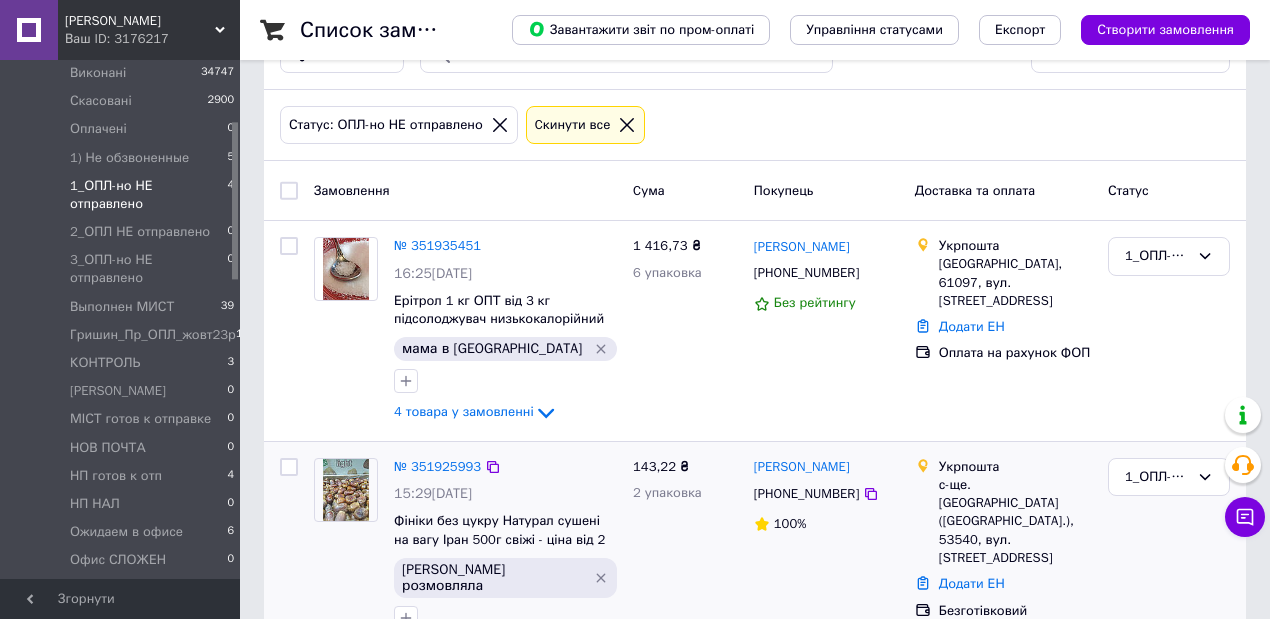 scroll, scrollTop: 133, scrollLeft: 0, axis: vertical 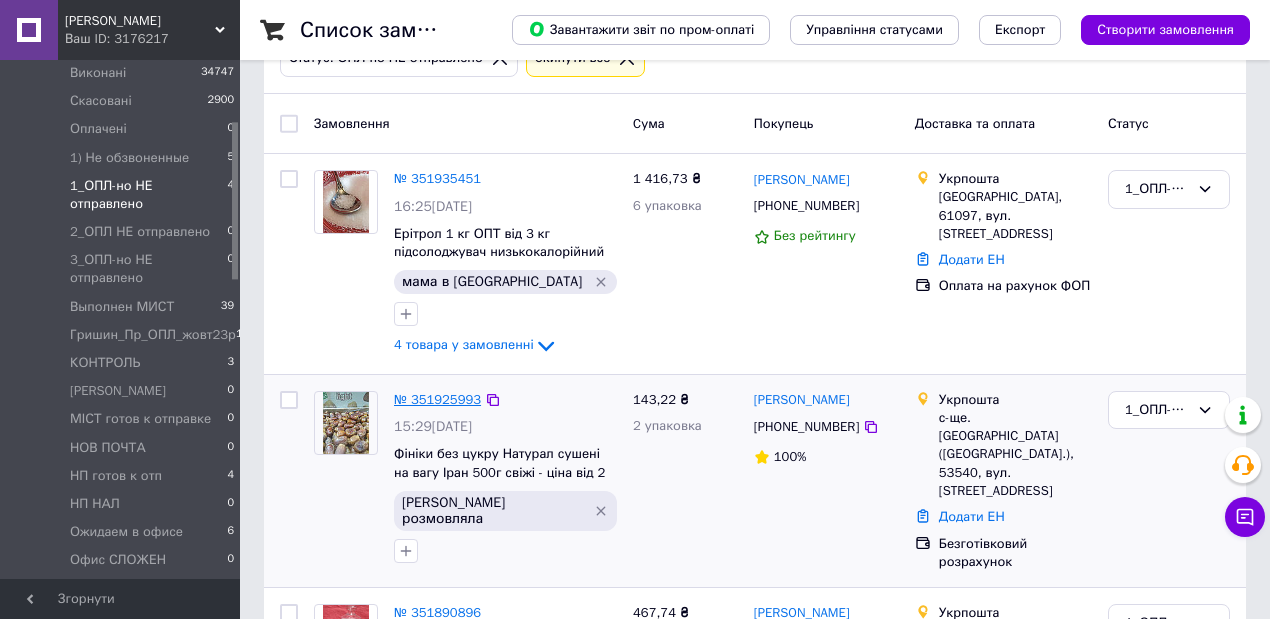 click on "№ 351925993" at bounding box center [437, 399] 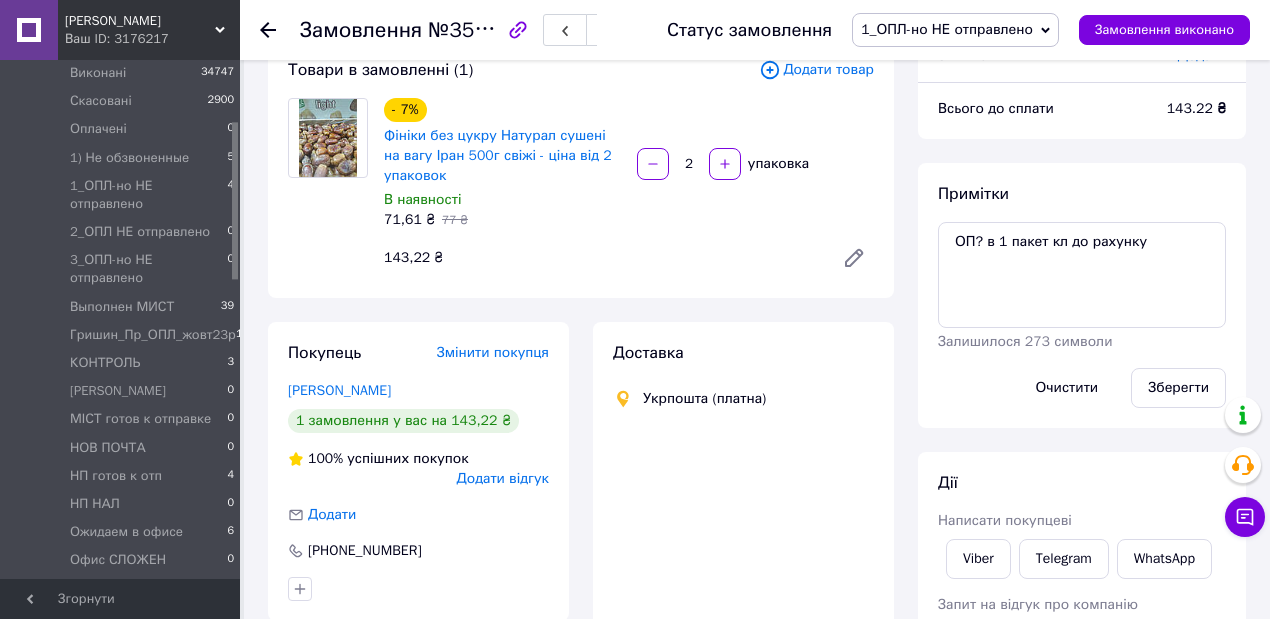 scroll, scrollTop: 66, scrollLeft: 0, axis: vertical 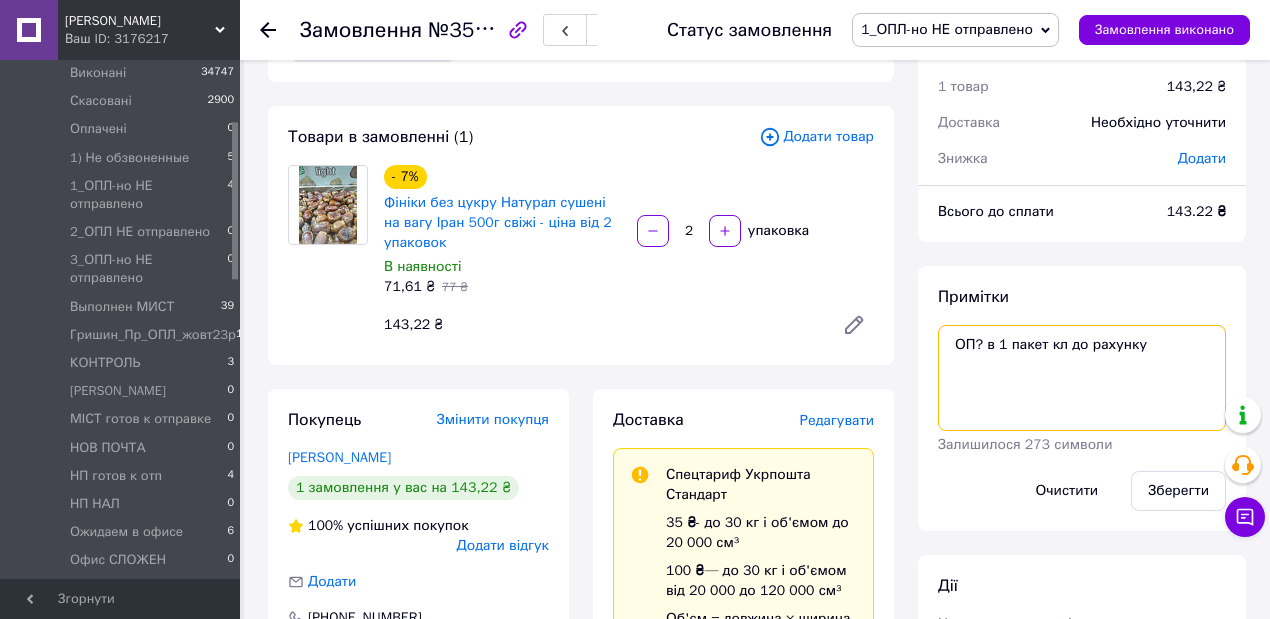 click on "ОП? в 1 пакет кл до рахунку" at bounding box center (1082, 378) 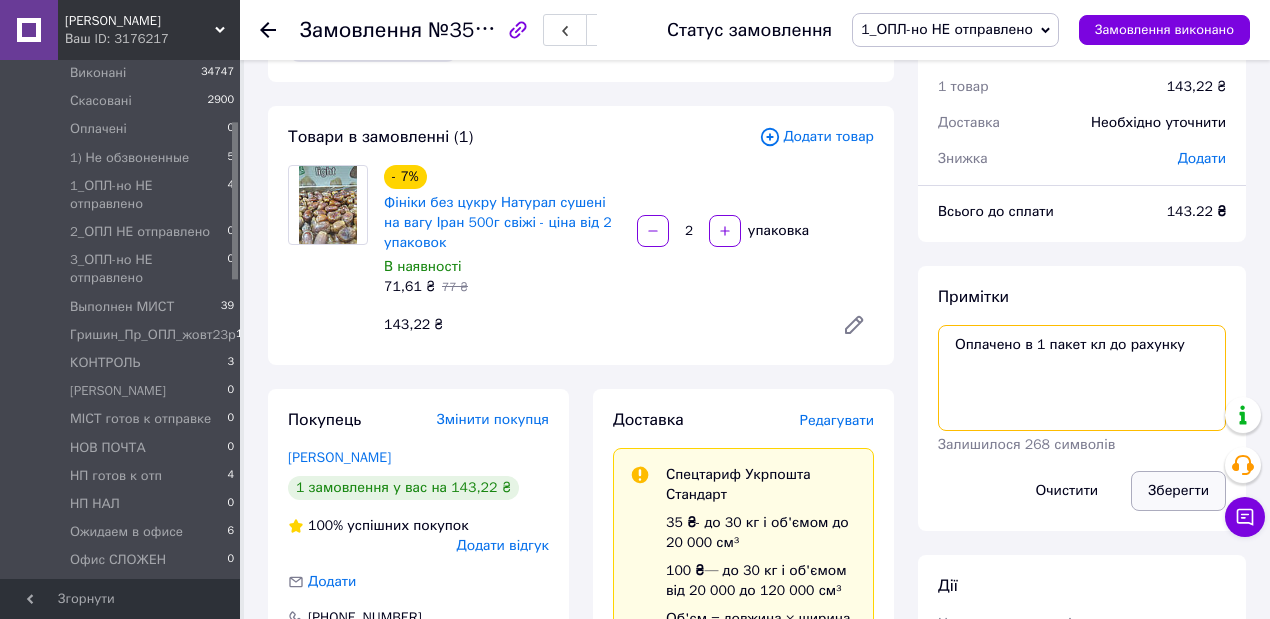 type on "Оплачено в 1 пакет кл до рахунку" 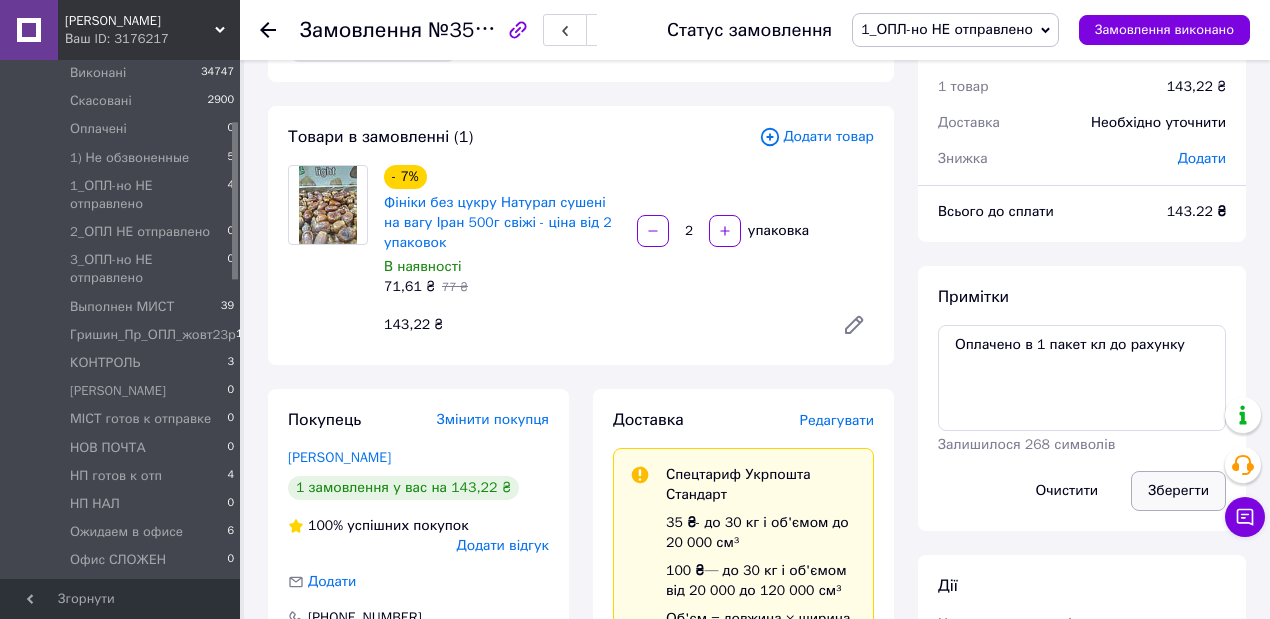 click on "Зберегти" at bounding box center [1178, 491] 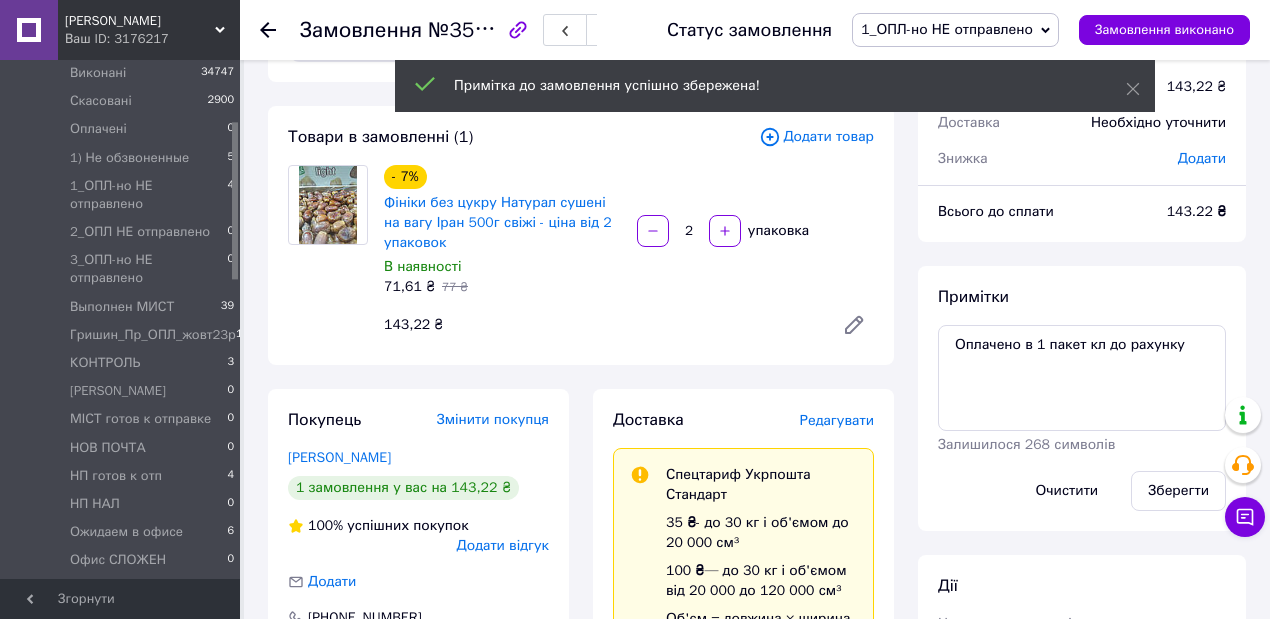 click 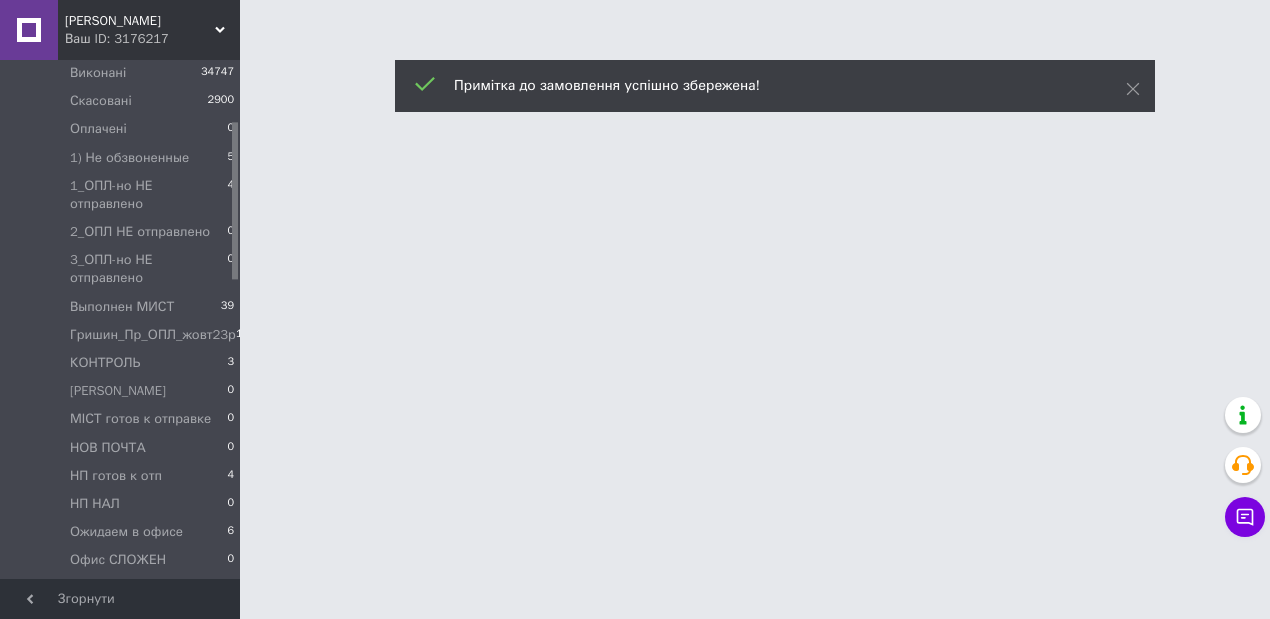 scroll, scrollTop: 0, scrollLeft: 0, axis: both 